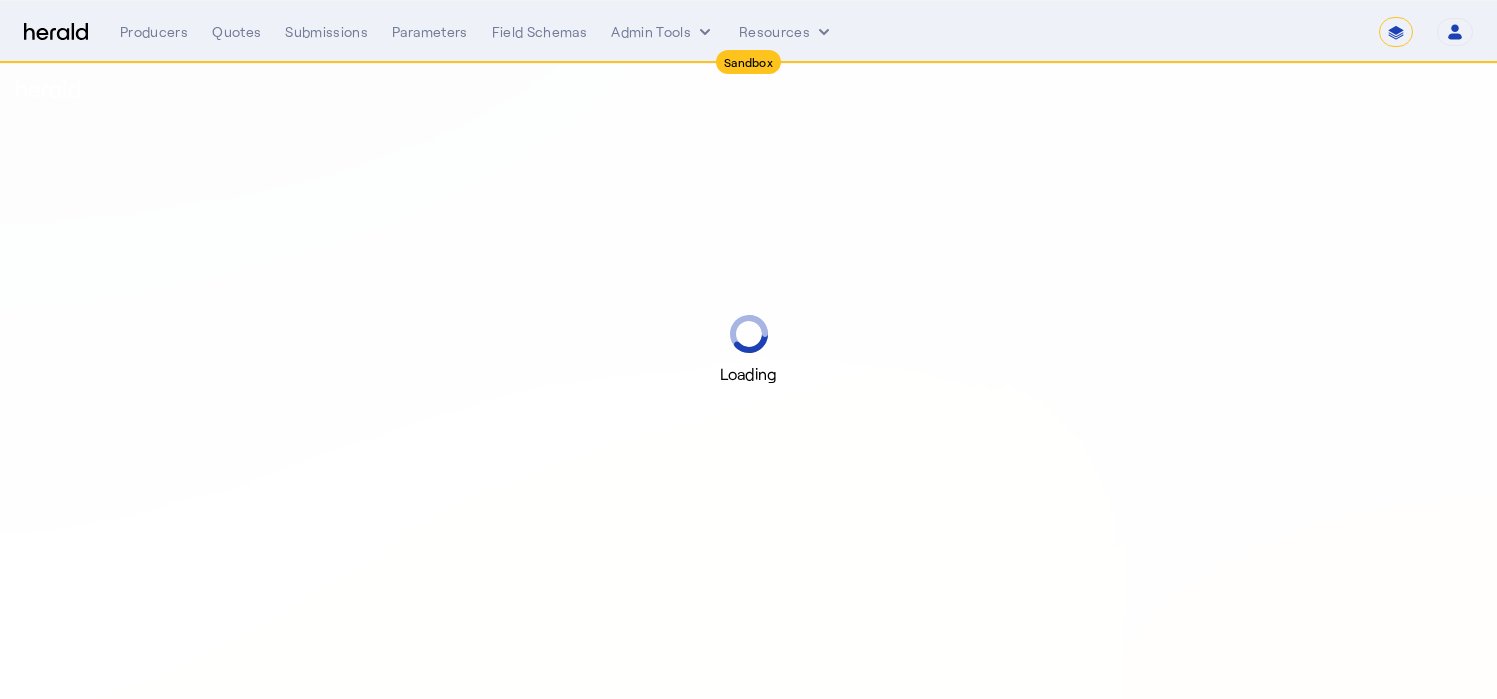select on "*******" 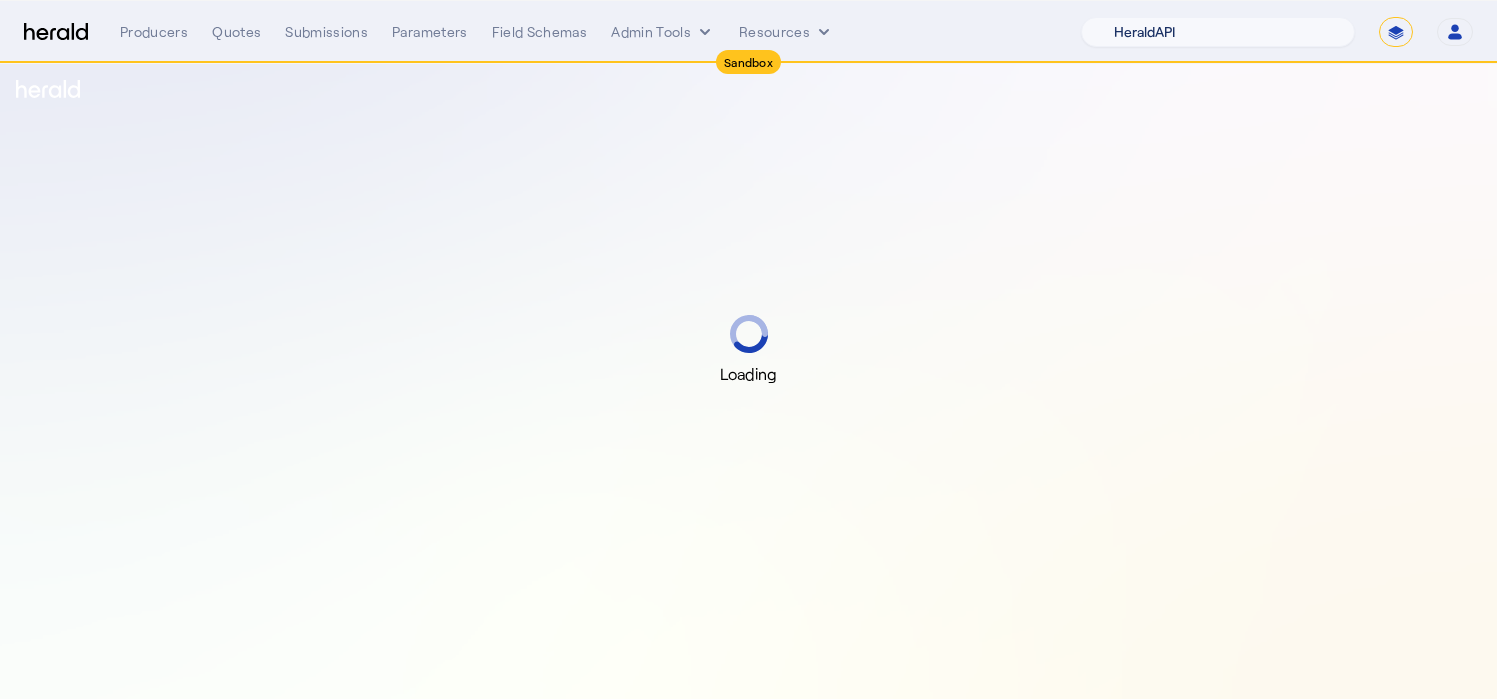 click on "1Fort   Acrisure   Acturis   Affinity Advisors   Affinity Risk   Agentero   AmWins   Anzen   Aon   Appulate   Arch   Assurely   BTIS   Babbix   Berxi   Billy   BindHQ   Bold Penguin    Bolt   Bond   Boxx   Brightway   Brit Demo Sandbox   Broker Buddha   Buddy   Bunker   Burns Wilcox   CNA Test   CRC   CS onboarding test account   Chubb Test   Citadel   Coalition   Coast   Coterie Test   Counterpart    CoverForce   CoverWallet   Coverdash   Coverhound   Cowbell   Cyber Example Platform   CyberPassport   Defy Insurance   Draftrs   ESpecialty   Embroker   Equal Parts   Exavalu   Ezyagent   Federacy Platform   FifthWall   Flow Speciality (Capitola)   Foundation   Founder Shield   Gaya   Gerent   GloveBox   Glow   Growthmill   HW Kaufman   Hartford Steam Boiler   Hawksoft   Heffernan Insurance Brokers   Herald Envoy Testing   HeraldAPI   Hypergato   Inchanted   Indemn.ai   Infinity   Insured.io   Insuremo   Insuritas   Irys   Jencap   Kamillio   Kayna   LTI Mindtree   Layr   Limit   Markel Test   Marsh   Novidea" at bounding box center [1218, 32] 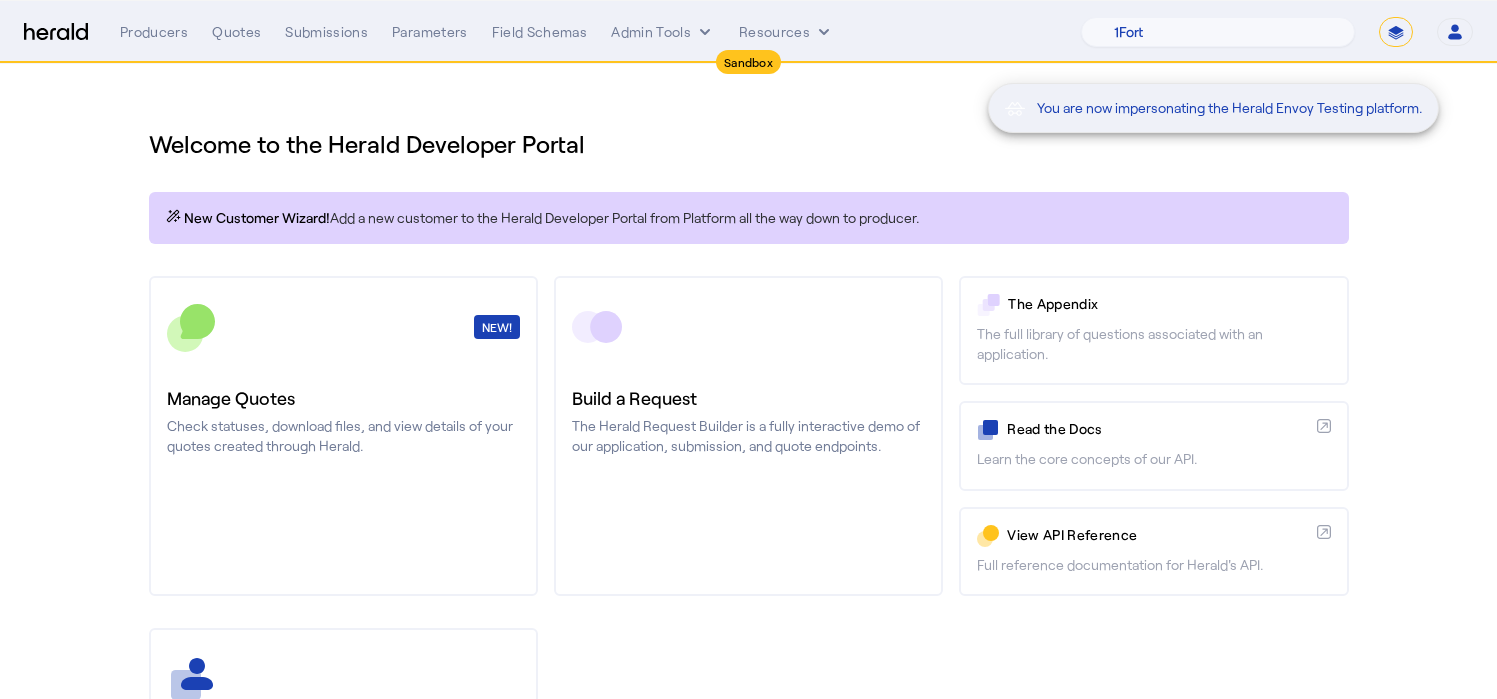 click on "You are now impersonating the Herald Envoy Testing platform." at bounding box center [748, 349] 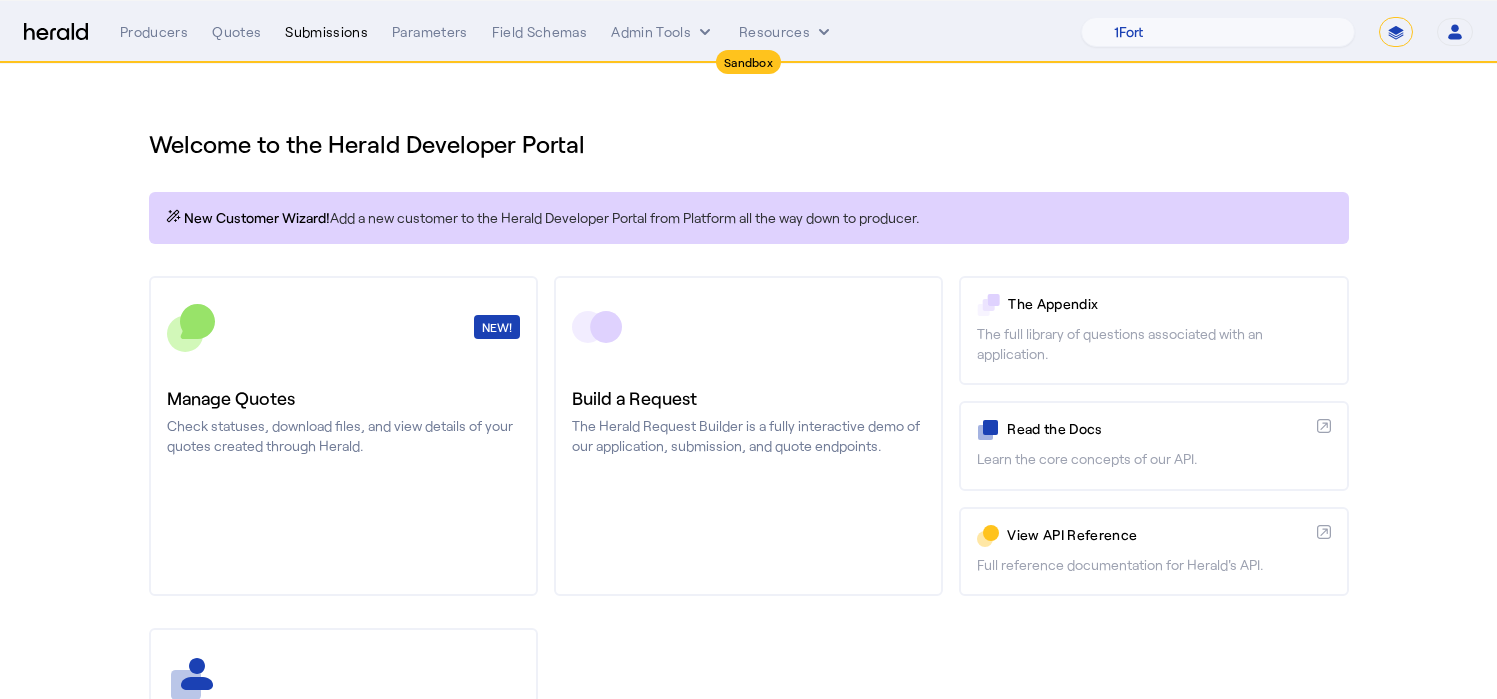 click on "Submissions" at bounding box center [326, 32] 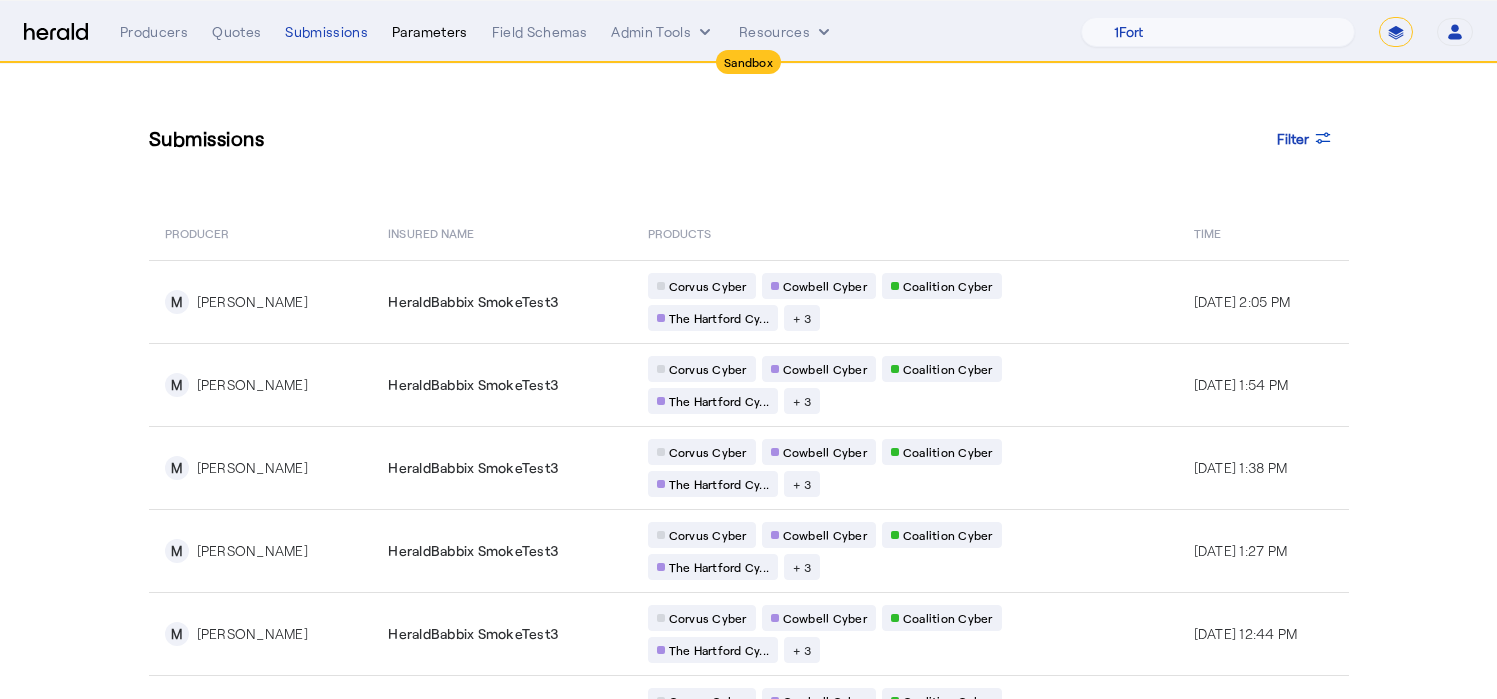 click on "Parameters" at bounding box center (430, 32) 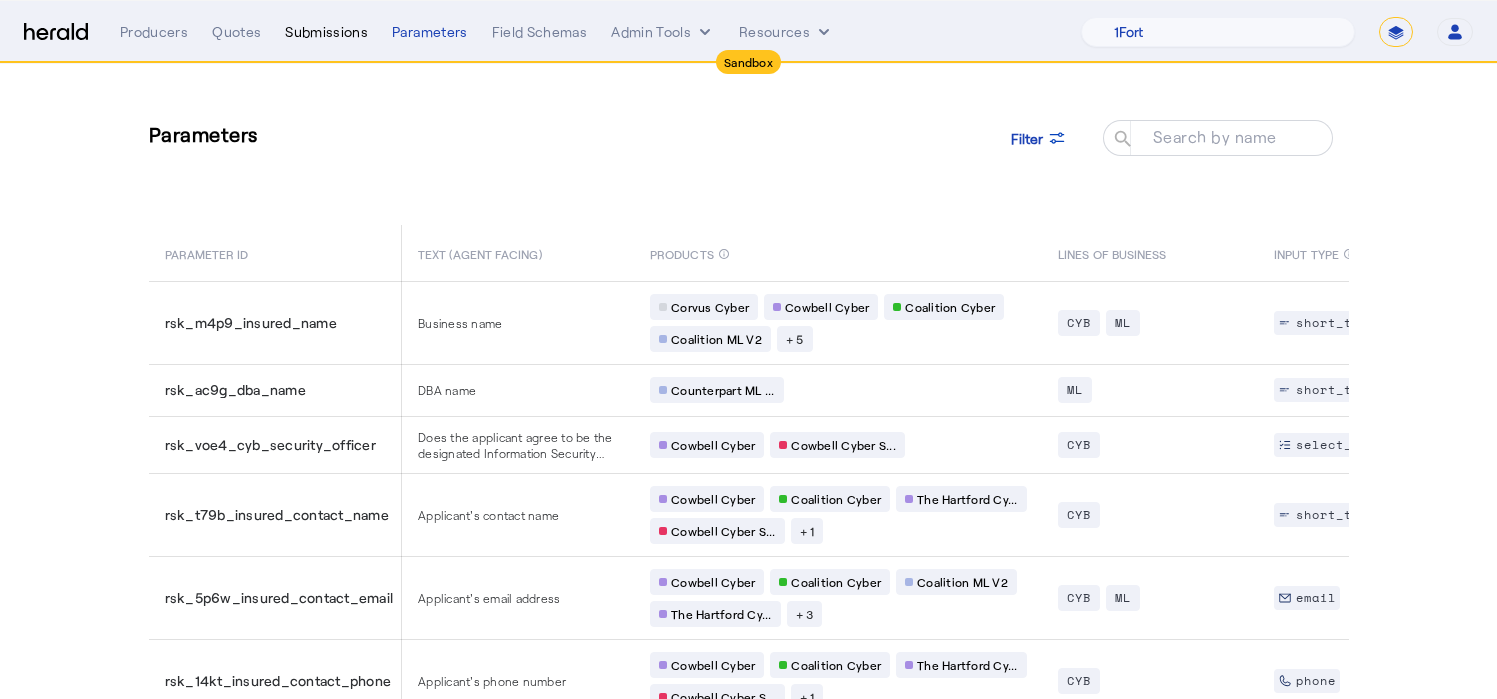 click on "Submissions" at bounding box center [326, 32] 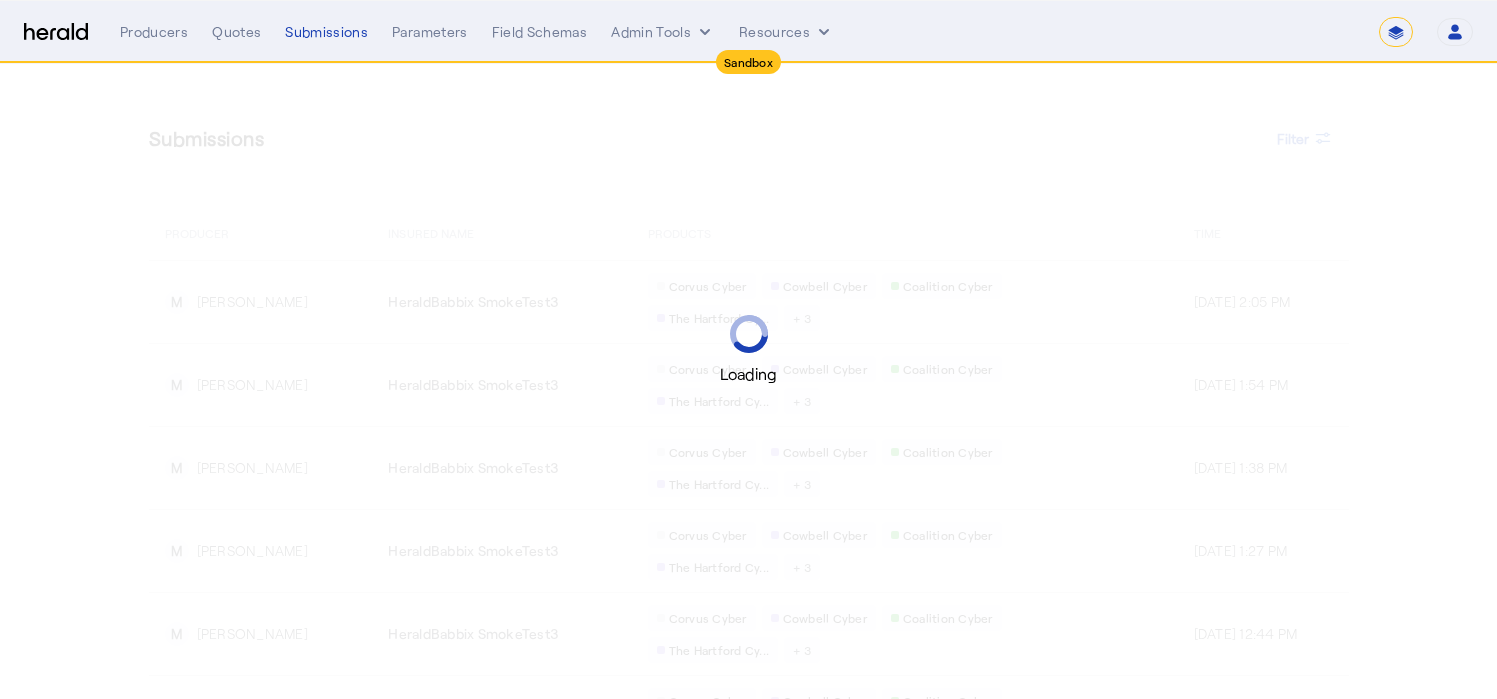 select on "*******" 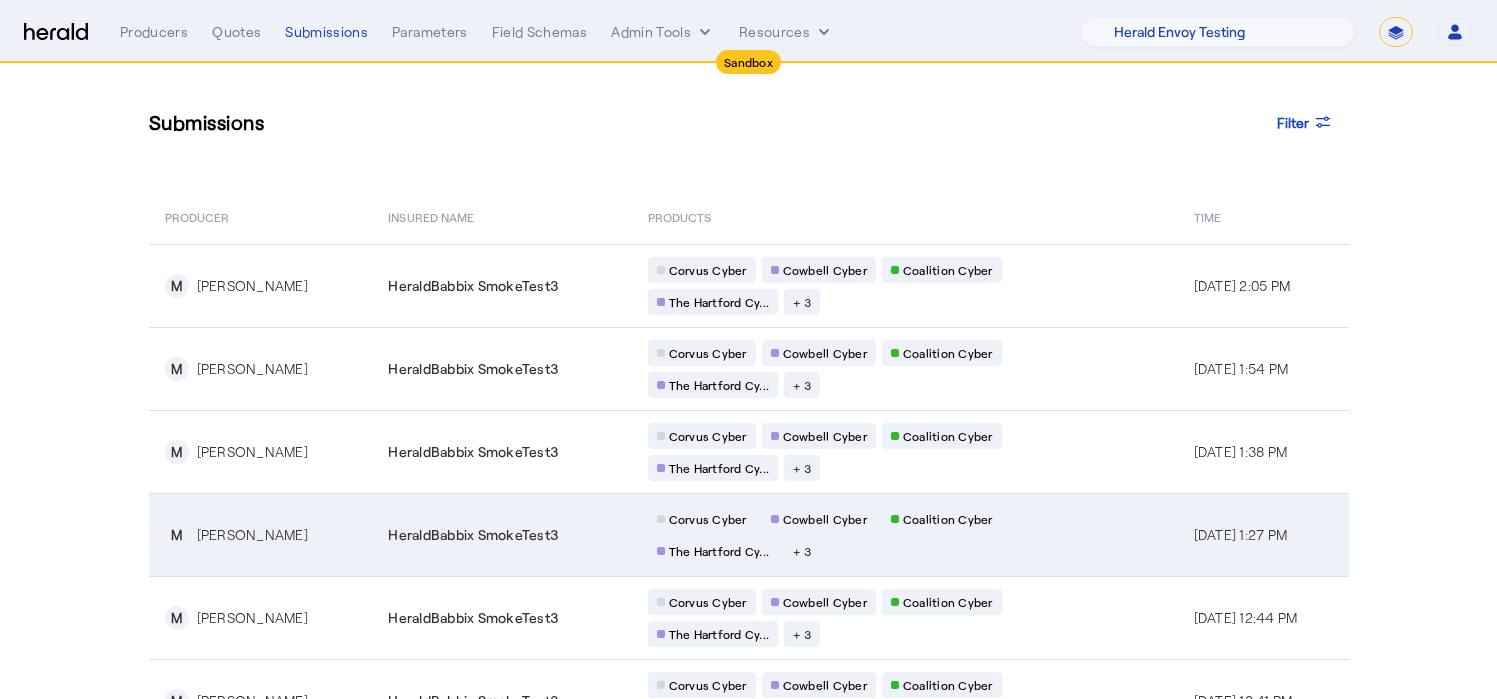scroll, scrollTop: 0, scrollLeft: 0, axis: both 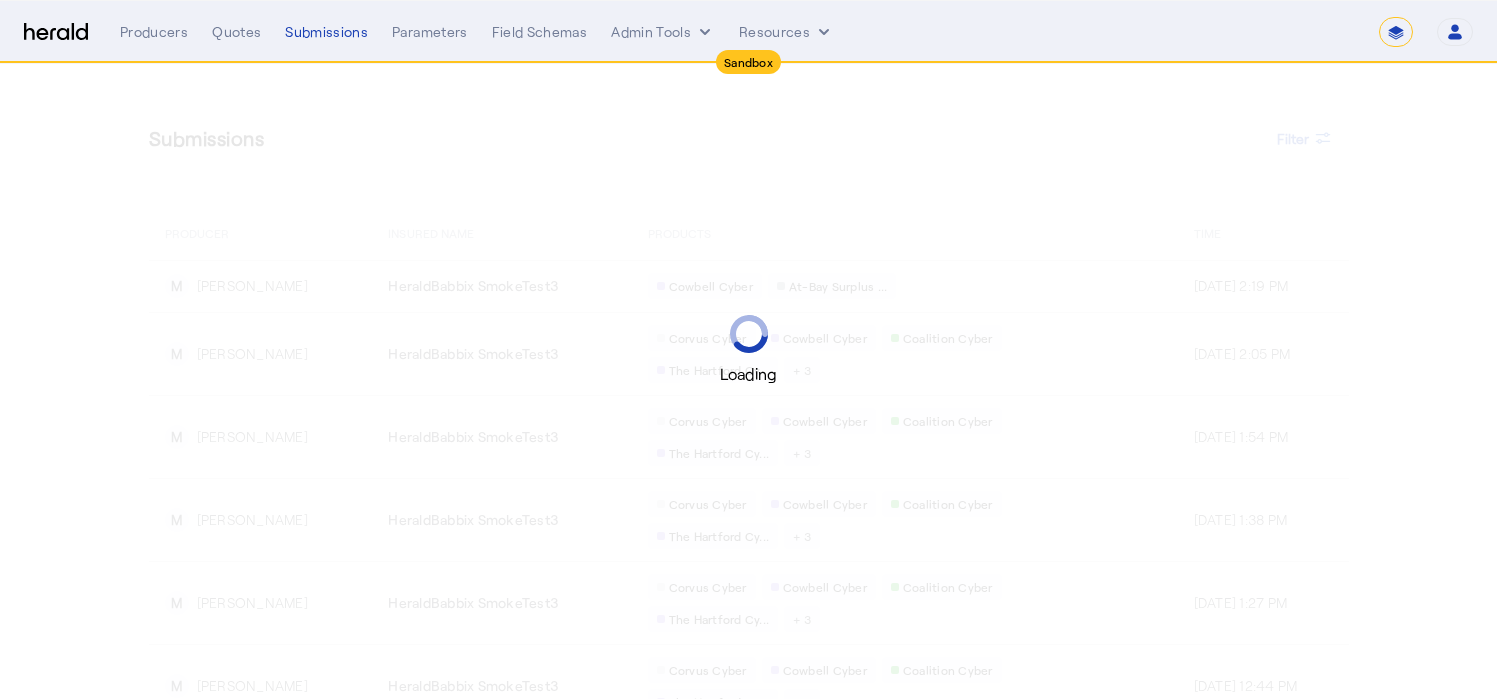 select on "*******" 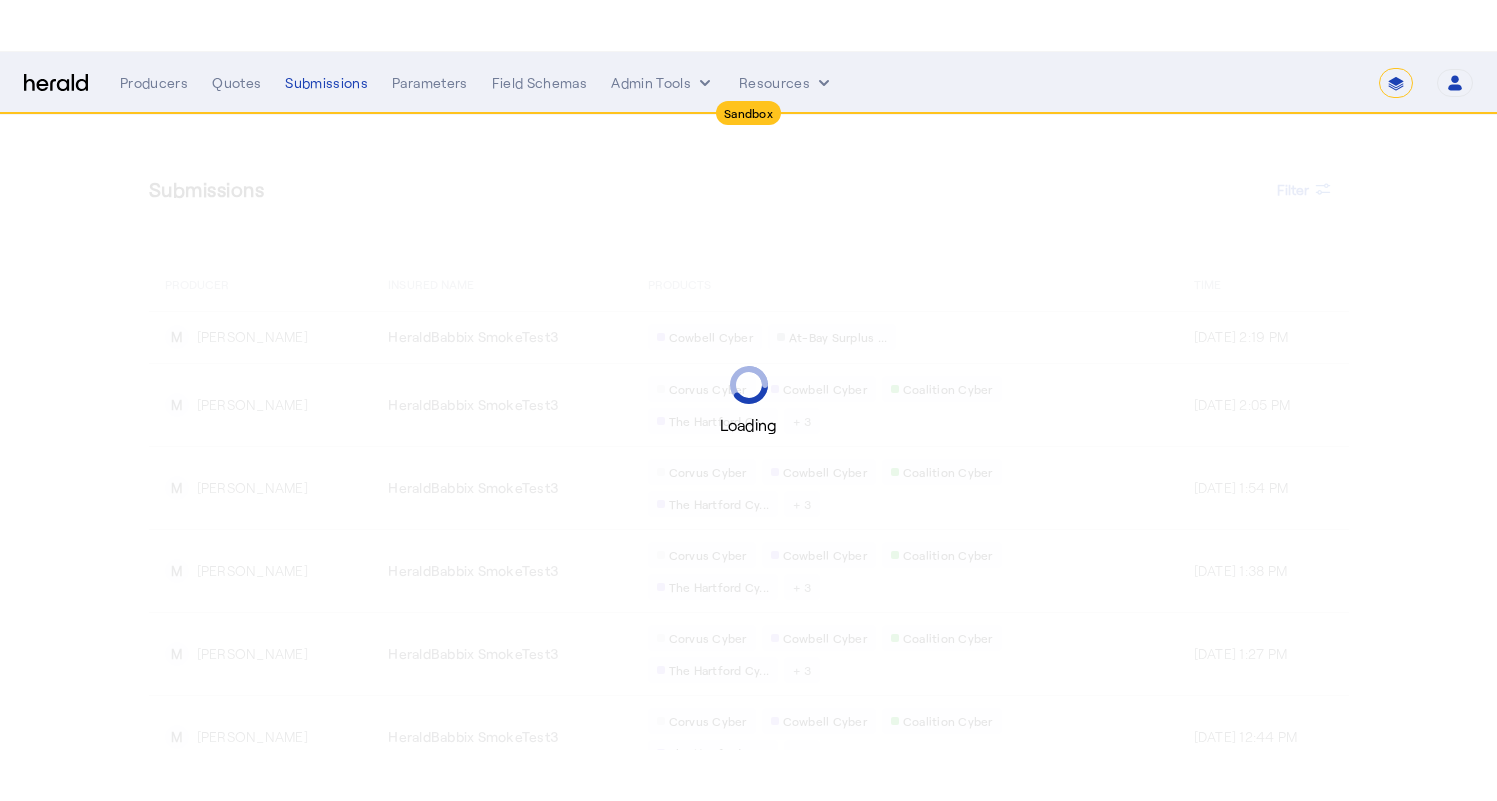 scroll, scrollTop: 0, scrollLeft: 0, axis: both 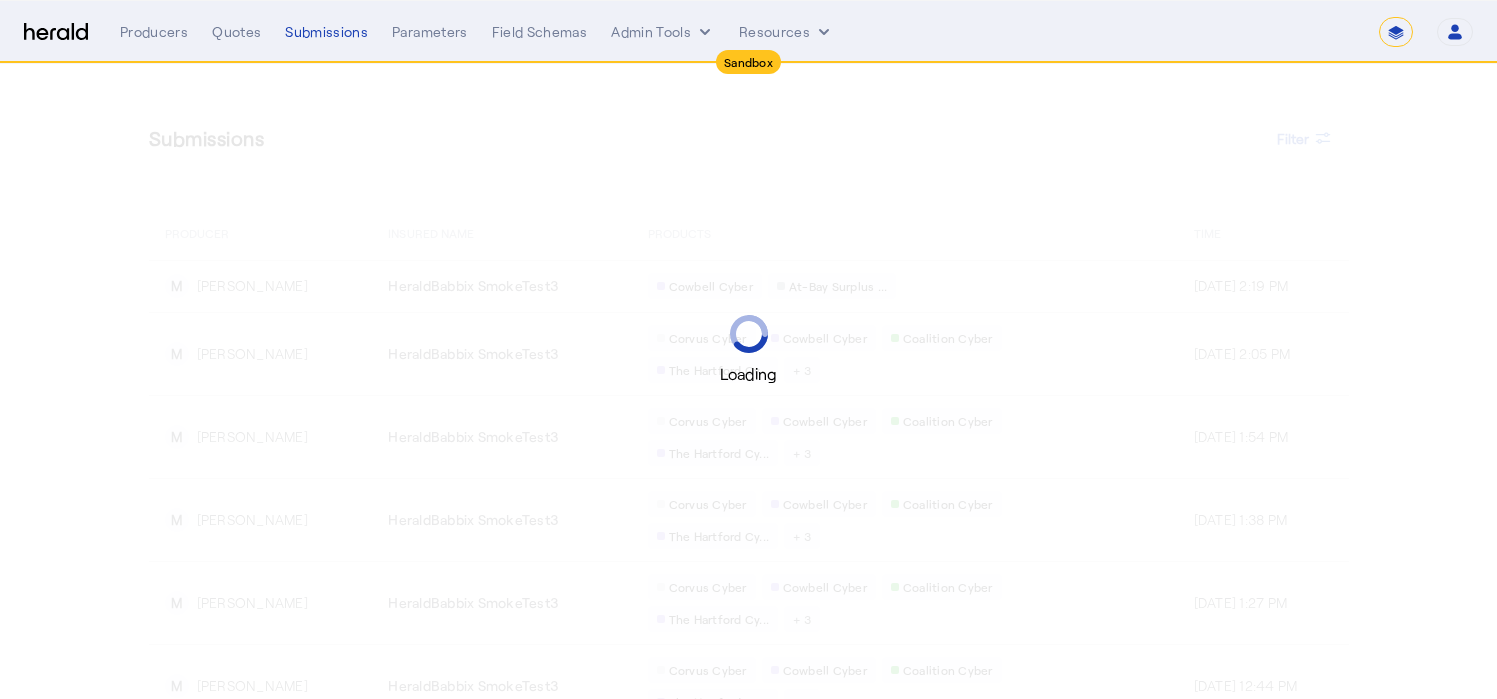 select on "pfm_het1_herald_envoy" 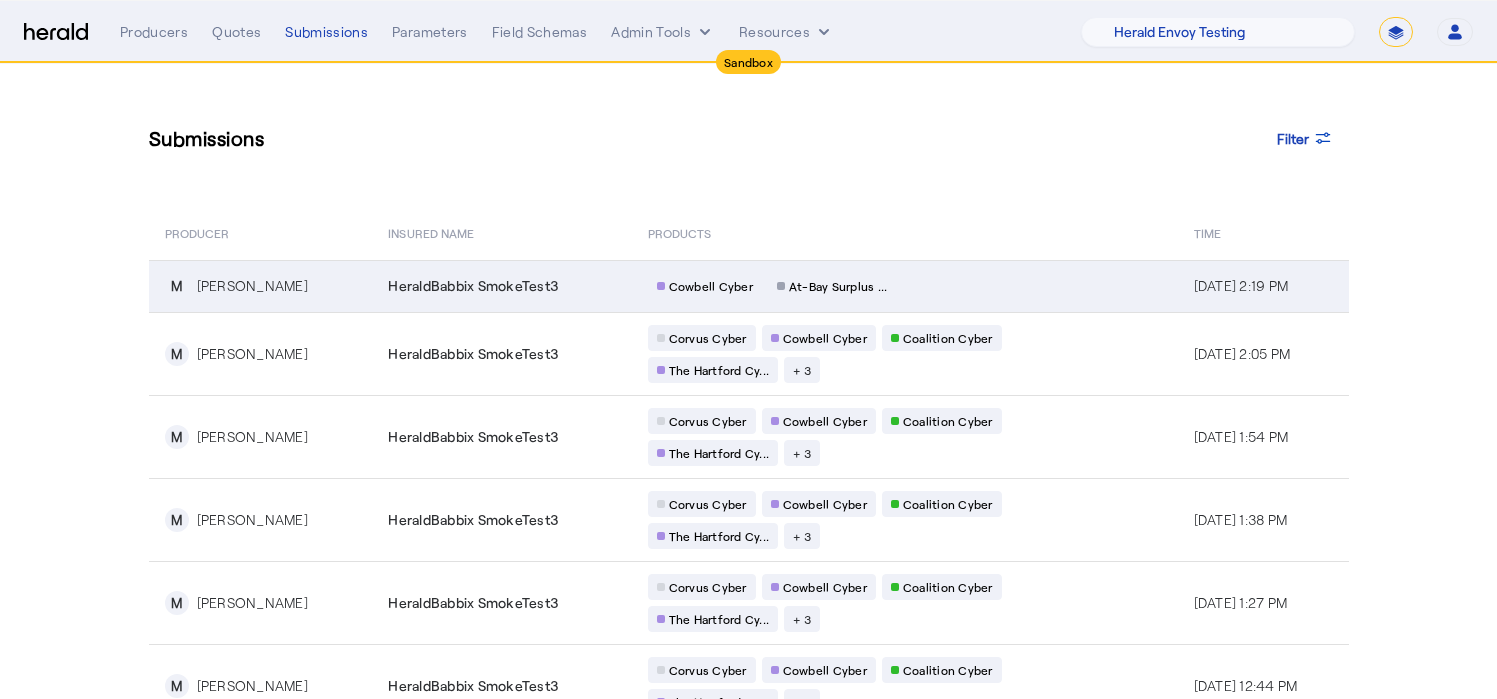click on "HeraldBabbix SmokeTest3" at bounding box center [501, 286] 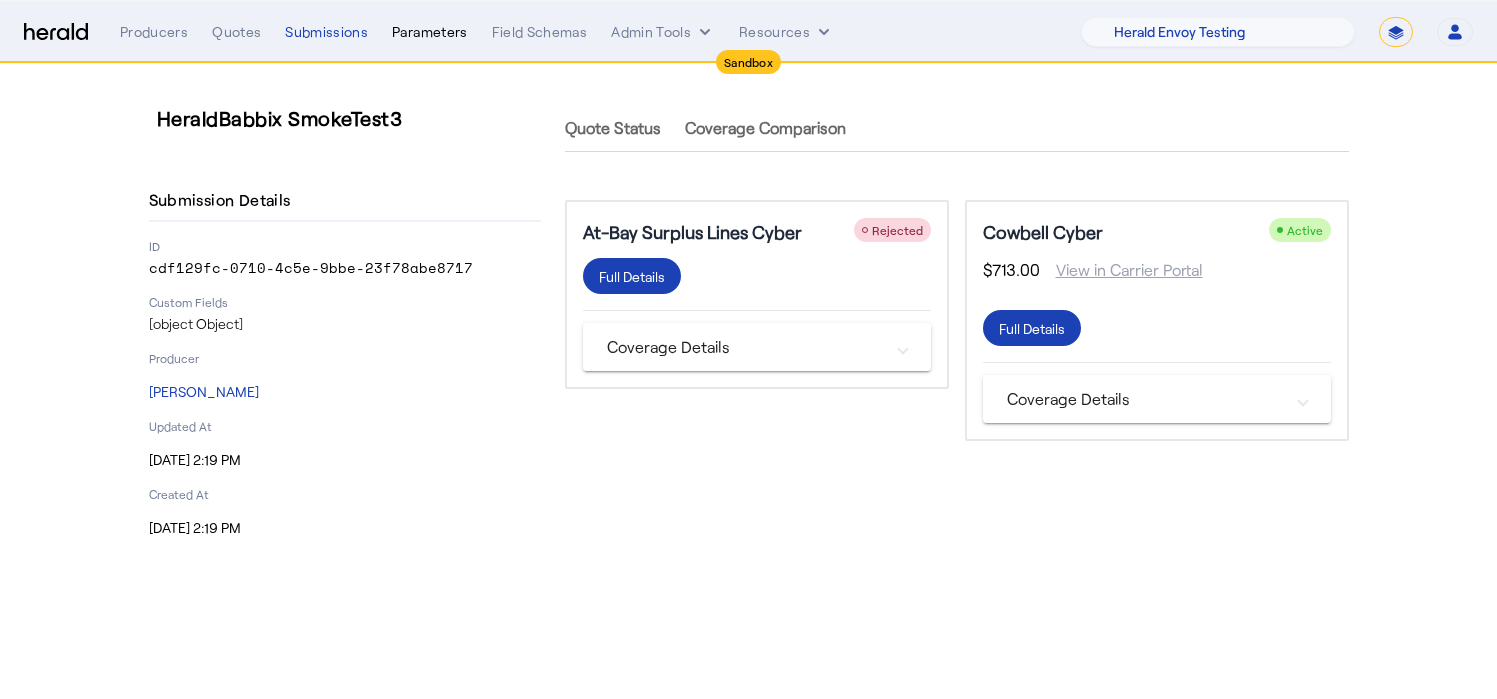 click on "Parameters" at bounding box center (430, 32) 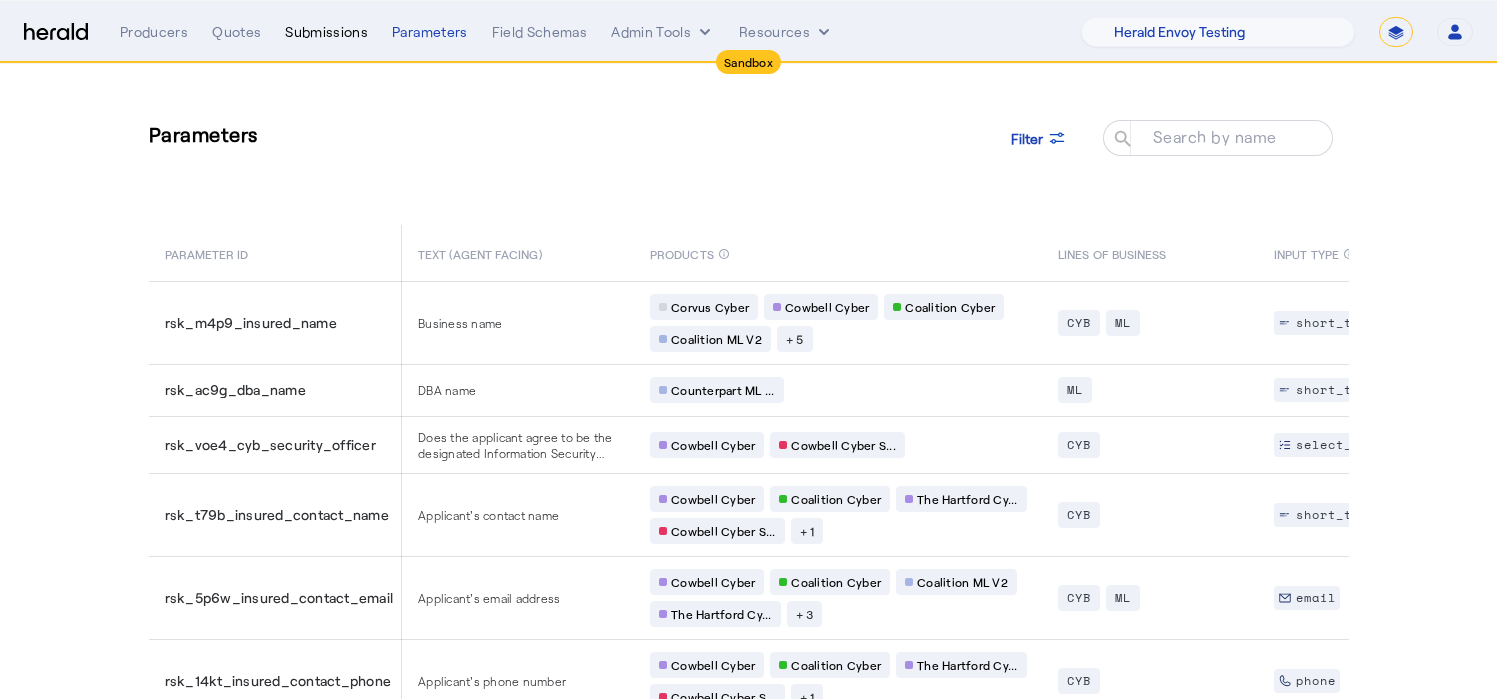 click on "Submissions" at bounding box center [326, 32] 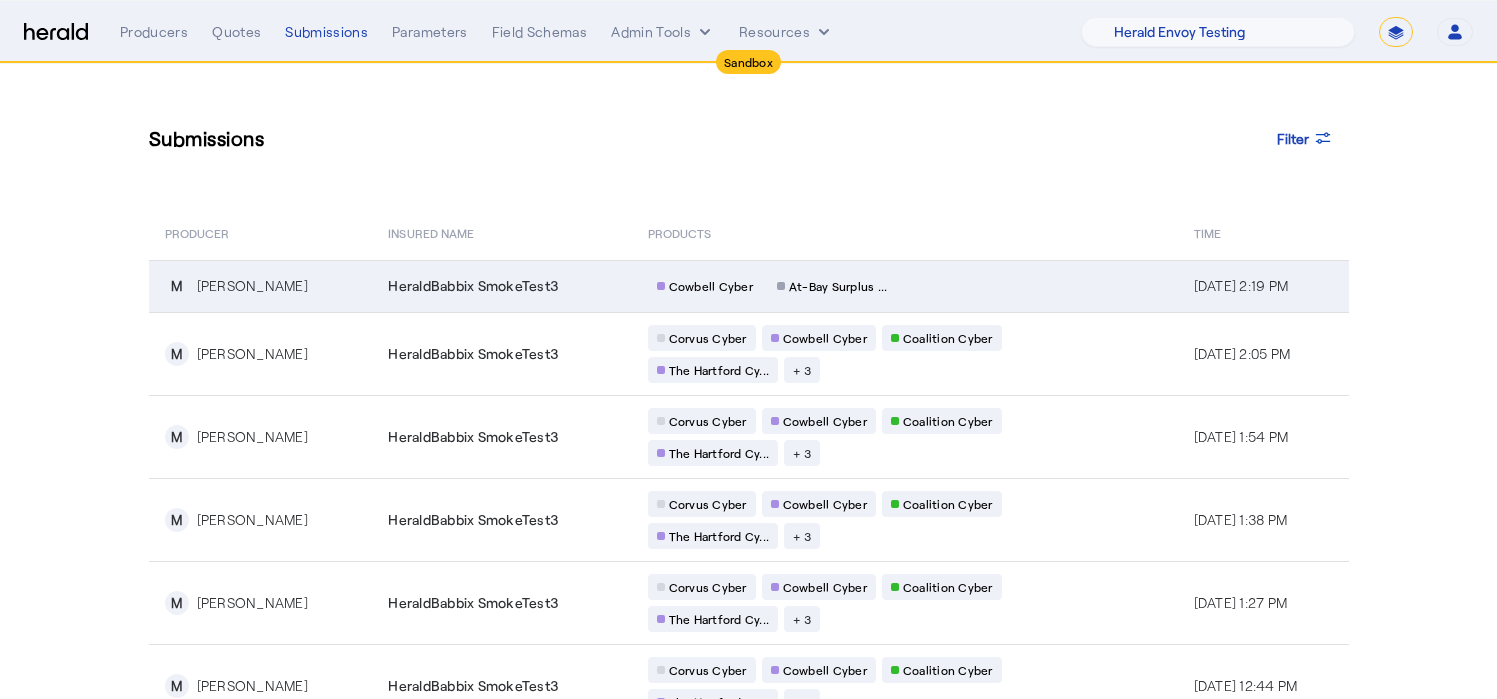 click on "HeraldBabbix SmokeTest3" at bounding box center (473, 286) 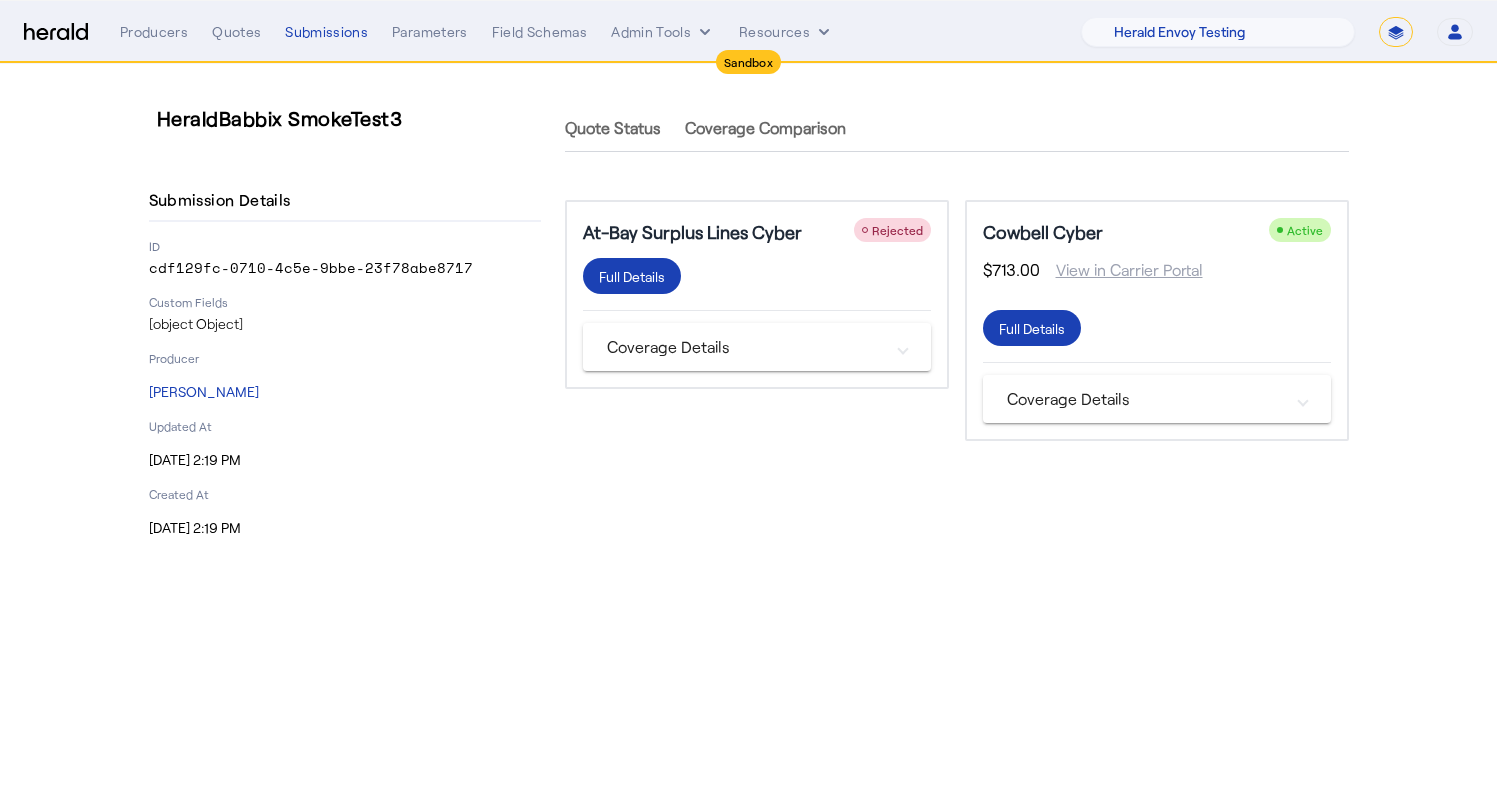 click on "Producers   Quotes   Submissions   Parameters   Field Schemas   Admin Tools
Resources
1Fort   Acrisure   Acturis   Affinity Advisors   Affinity Risk   Agentero   AmWins   Anzen   Aon   Appulate   Arch   Assurely   BTIS   Babbix   Berxi   Billy   BindHQ   Bold Penguin    Bolt   Bond   Boxx   Brightway   Brit Demo Sandbox   Broker Buddha   Buddy   Bunker   Burns Wilcox   CNA Test   CRC   CS onboarding test account   Chubb Test   Citadel   Coalition   Coast   Coterie Test   Counterpart    CoverForce   CoverWallet   Coverdash   Coverhound   Cowbell   Cyber Example Platform   CyberPassport   Defy Insurance   Draftrs   ESpecialty   Embroker   Equal Parts   Exavalu   Ezyagent   Federacy Platform   FifthWall   Flow Speciality (Capitola)   Foundation   Founder Shield   Gaya   Gerent   GloveBox   Glow   Growthmill   HW Kaufman   Hartford Steam Boiler   Hawksoft   Heffernan Insurance Brokers   Herald Envoy Testing   HeraldAPI   Hypergato   Irys" at bounding box center (796, 32) 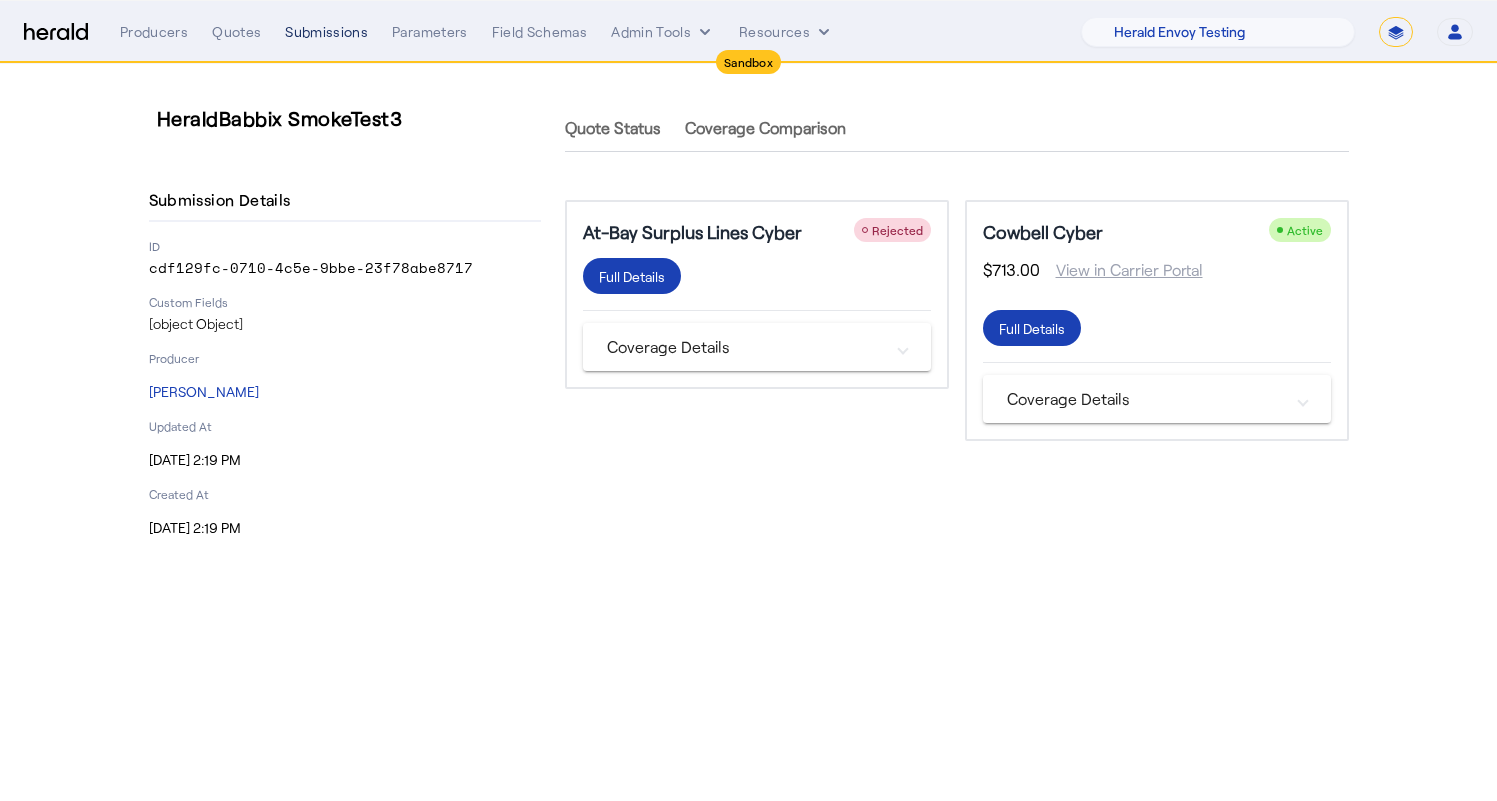 click on "Submissions" at bounding box center [326, 32] 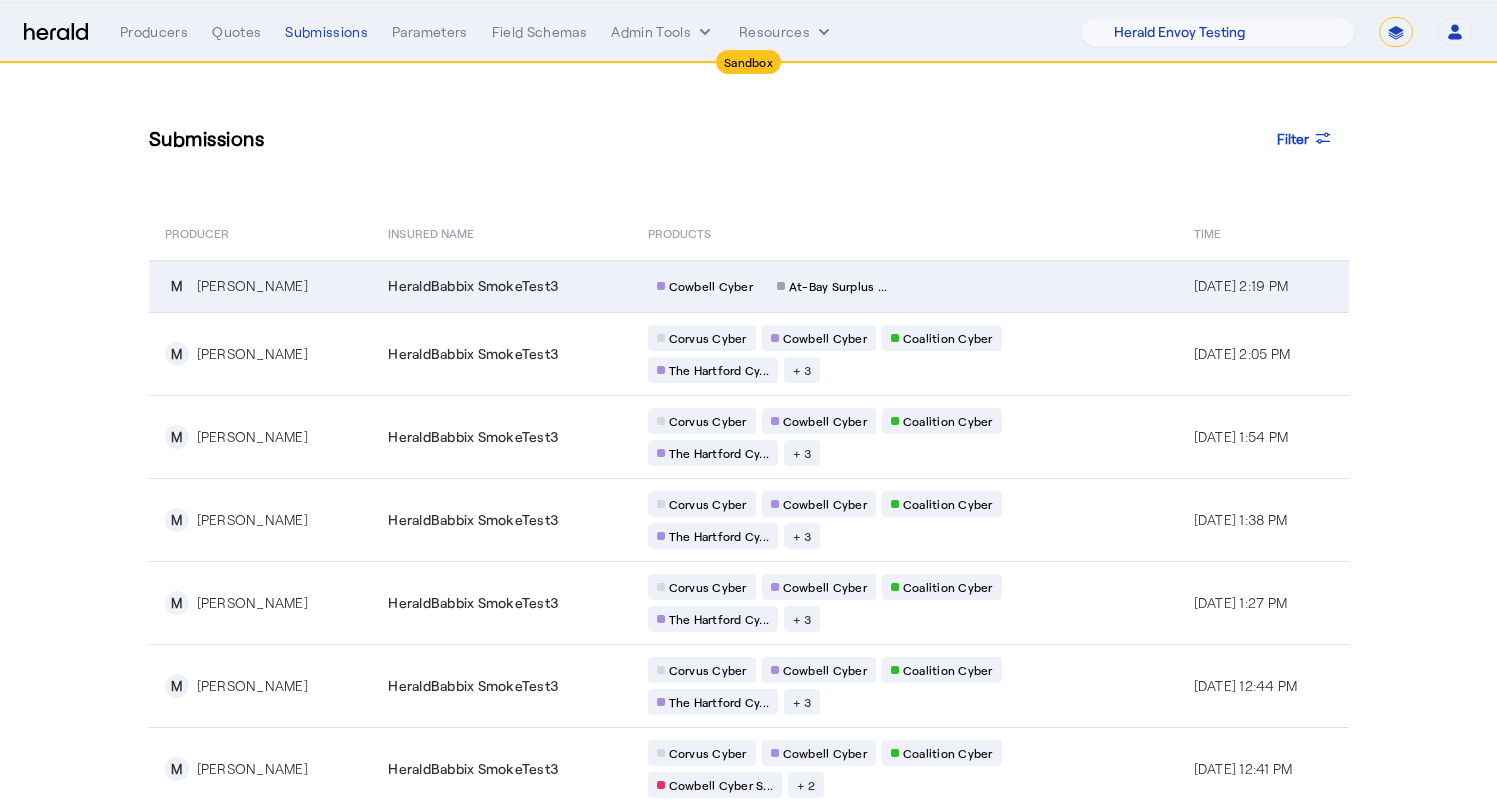 click on "HeraldBabbix SmokeTest3" at bounding box center [473, 286] 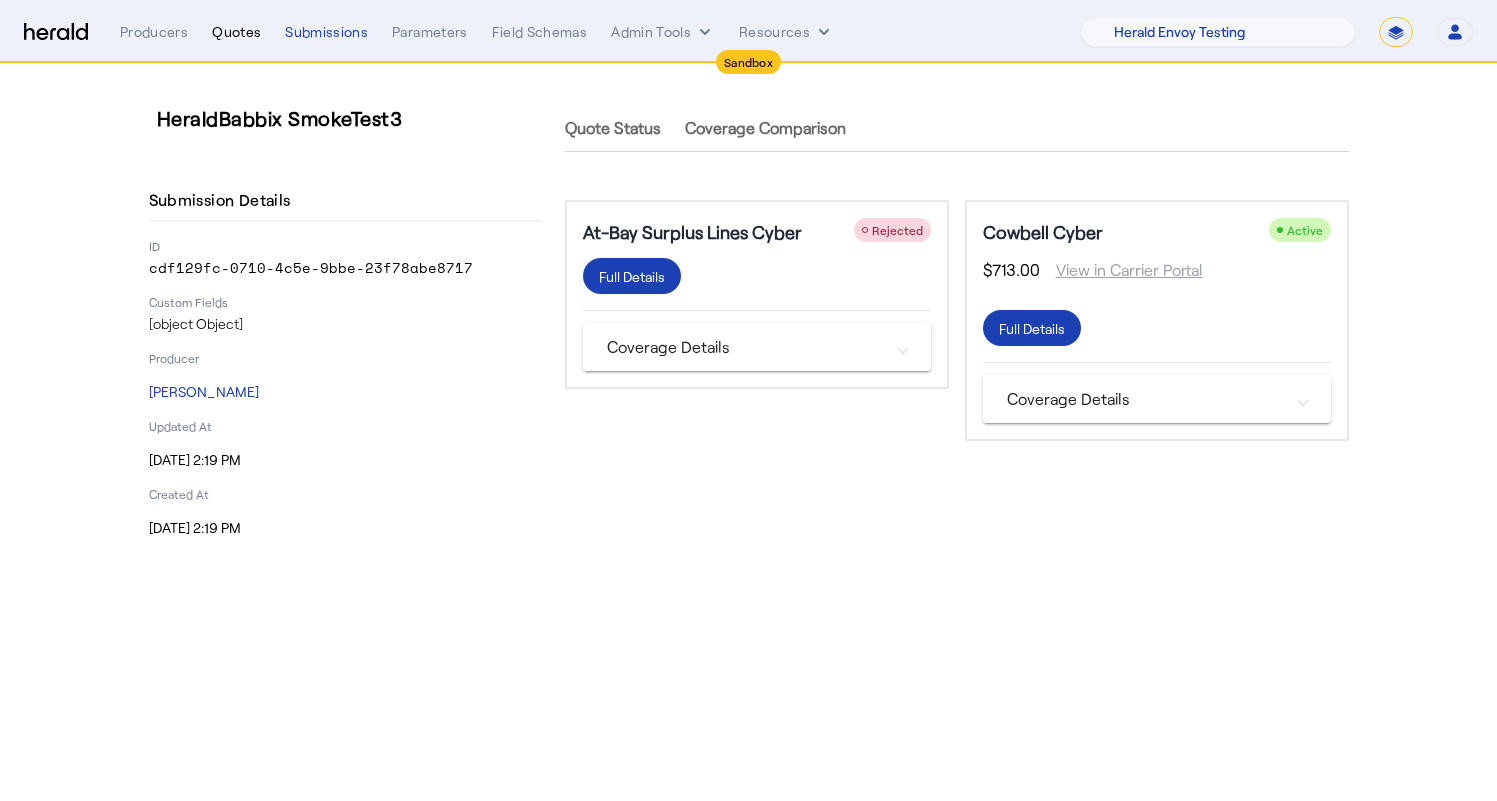 click on "Quotes" at bounding box center [236, 32] 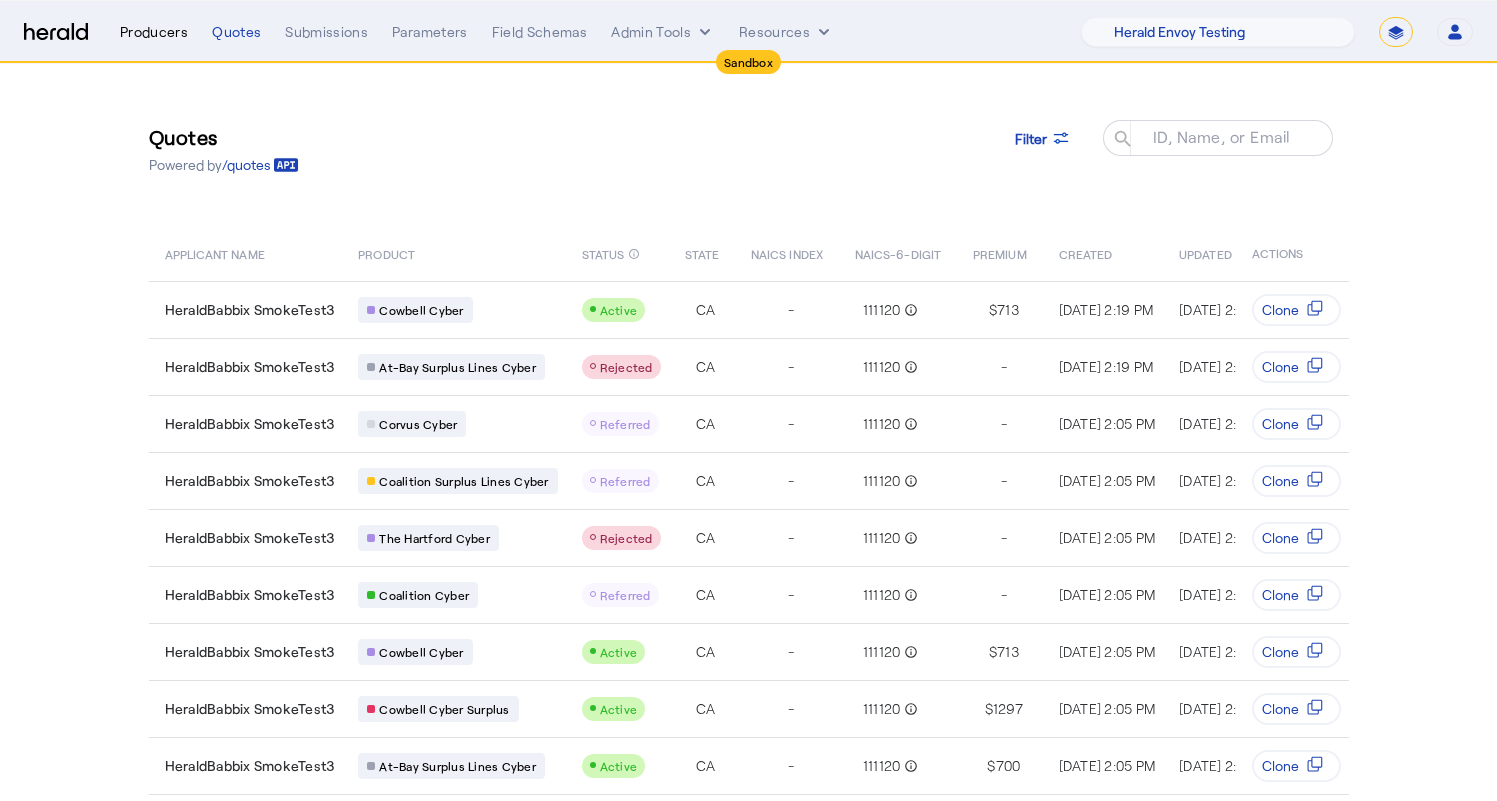 click on "Producers" at bounding box center (154, 32) 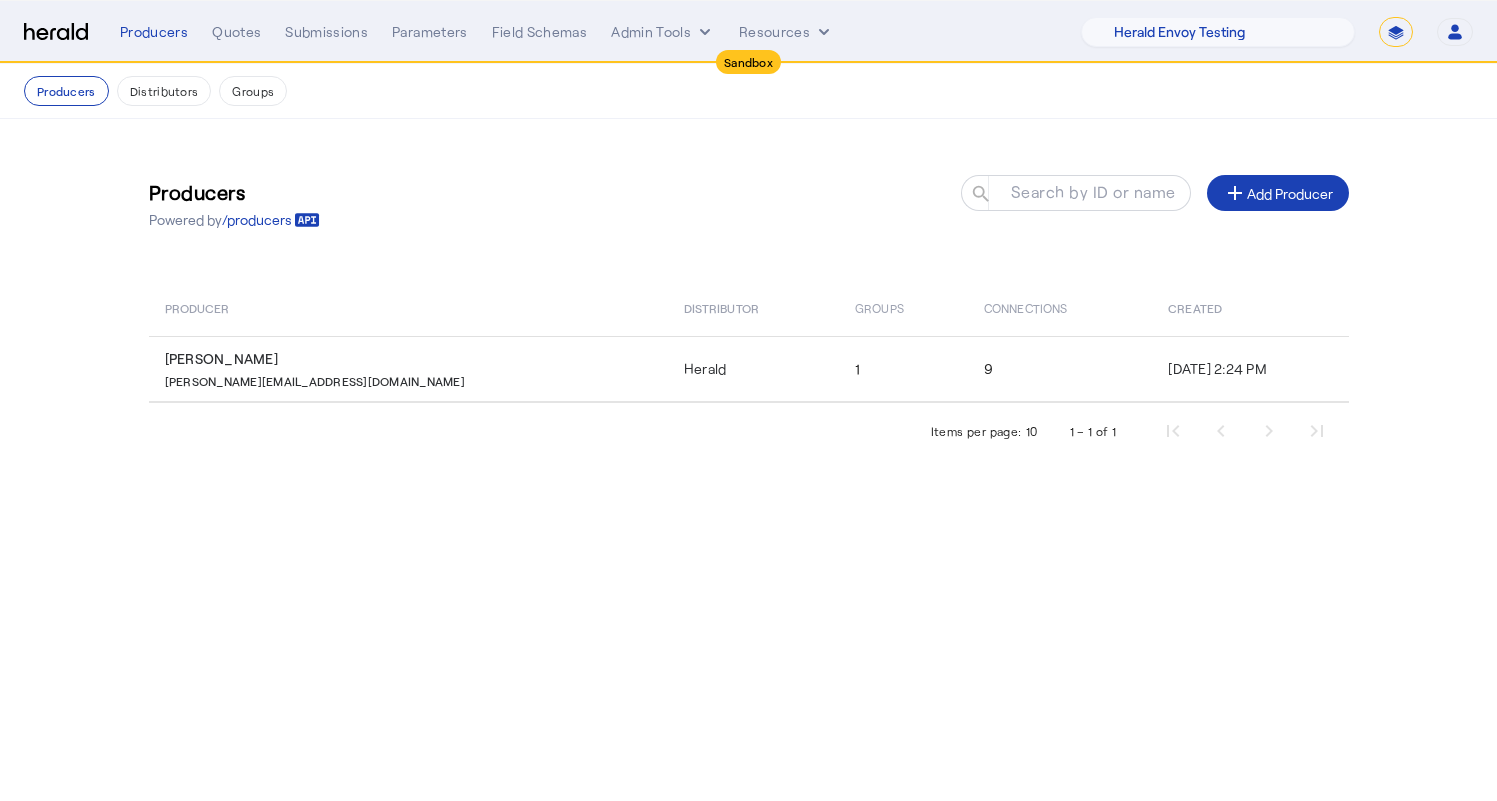 click on "Producers   Quotes   Submissions   Parameters   Field Schemas   Admin Tools
Resources
1Fort   Acrisure   Acturis   Affinity Advisors   Affinity Risk   Agentero   AmWins   Anzen   Aon   Appulate   Arch   Assurely   BTIS   Babbix   Berxi   Billy   BindHQ   Bold Penguin    Bolt   Bond   Boxx   Brightway   Brit Demo Sandbox   Broker Buddha   Buddy   Bunker   Burns Wilcox   CNA Test   CRC   CS onboarding test account   Chubb Test   Citadel   Coalition   Coast   Coterie Test   Counterpart    CoverForce   CoverWallet   Coverdash   Coverhound   Cowbell   Cyber Example Platform   CyberPassport   Defy Insurance   Draftrs   ESpecialty   Embroker   Equal Parts   Exavalu   Ezyagent   Federacy Platform   FifthWall   Flow Speciality (Capitola)   Foundation   Founder Shield   Gaya   Gerent   GloveBox   Glow   Growthmill   HW Kaufman   Hartford Steam Boiler   Hawksoft   Heffernan Insurance Brokers   Herald Envoy Testing   HeraldAPI   Hypergato   Irys" at bounding box center [796, 32] 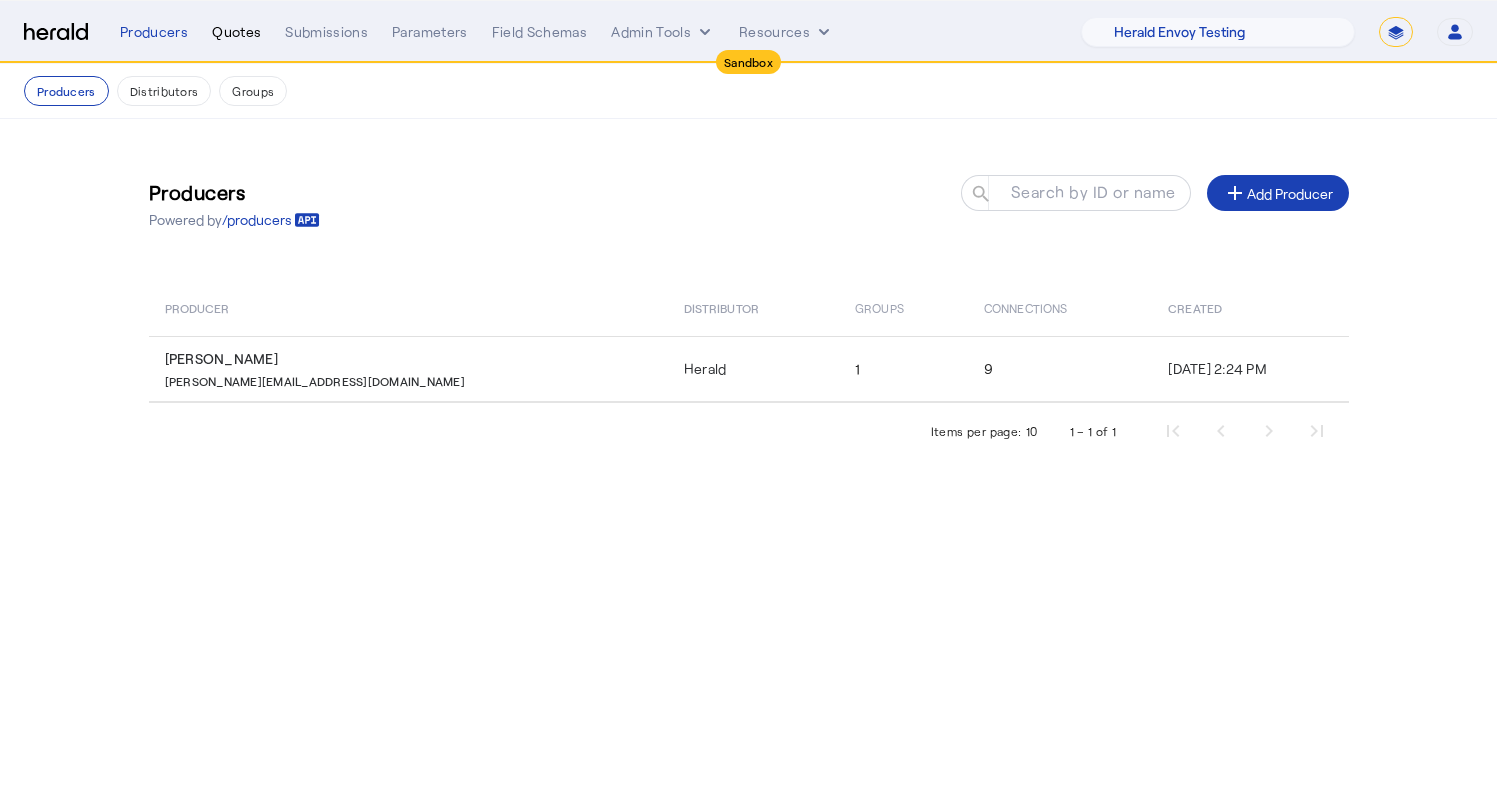click on "Quotes" at bounding box center (236, 32) 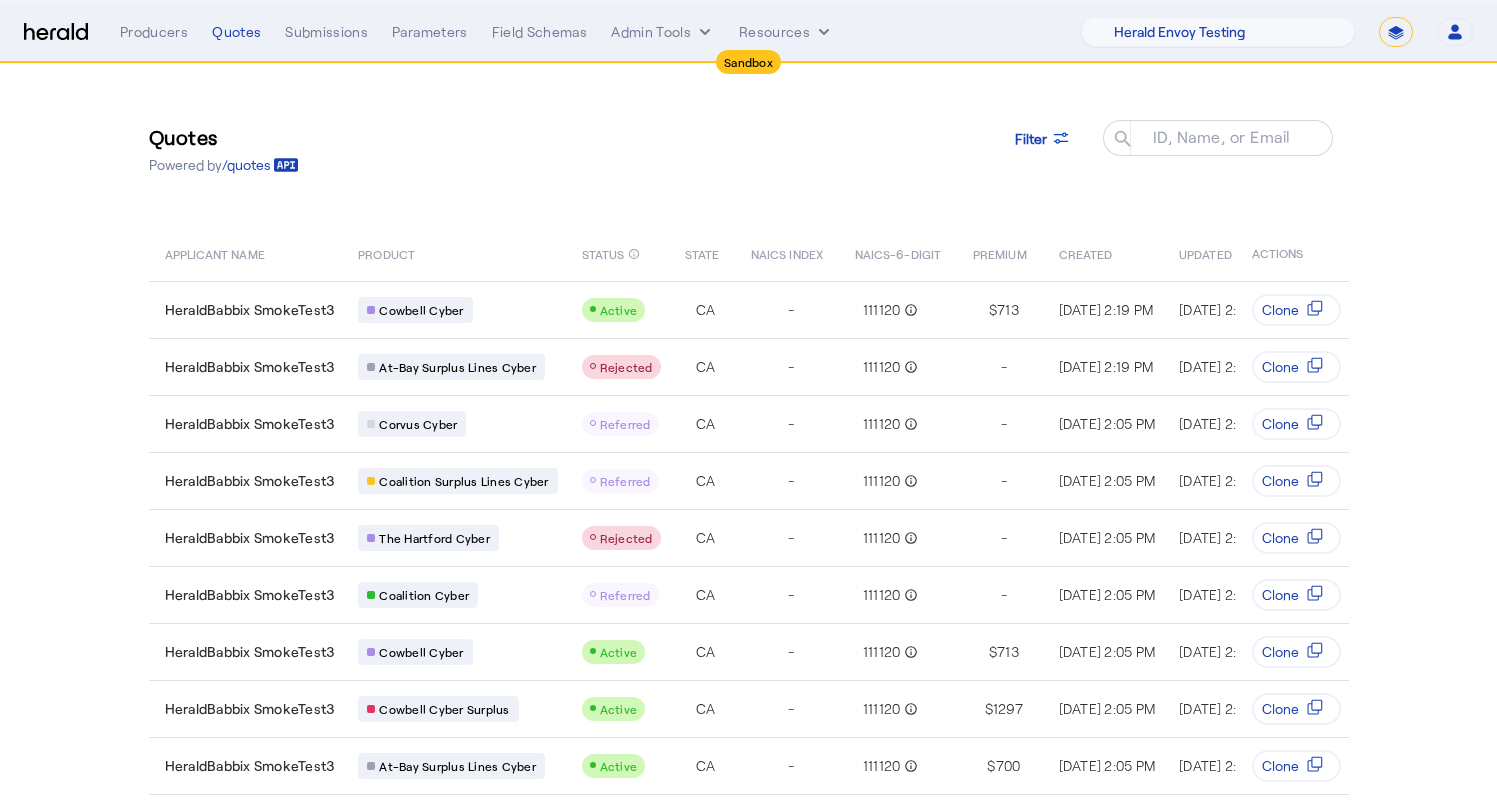 click on "Producers   Quotes   Submissions   Parameters   Field Schemas   Admin Tools
Resources
1Fort   Acrisure   Acturis   Affinity Advisors   Affinity Risk   Agentero   AmWins   Anzen   Aon   Appulate   Arch   Assurely   BTIS   Babbix   Berxi   Billy   BindHQ   Bold Penguin    Bolt   Bond   Boxx   Brightway   Brit Demo Sandbox   Broker Buddha   Buddy   Bunker   Burns Wilcox   CNA Test   CRC   CS onboarding test account   Chubb Test   Citadel   Coalition   Coast   Coterie Test   Counterpart    CoverForce   CoverWallet   Coverdash   Coverhound   Cowbell   Cyber Example Platform   CyberPassport   Defy Insurance   Draftrs   ESpecialty   Embroker   Equal Parts   Exavalu   Ezyagent   Federacy Platform   FifthWall   Flow Speciality (Capitola)   Foundation   Founder Shield   Gaya   Gerent   GloveBox   Glow   Growthmill   HW Kaufman   Hartford Steam Boiler   Hawksoft   Heffernan Insurance Brokers   Herald Envoy Testing   HeraldAPI   Hypergato   Irys" at bounding box center (796, 32) 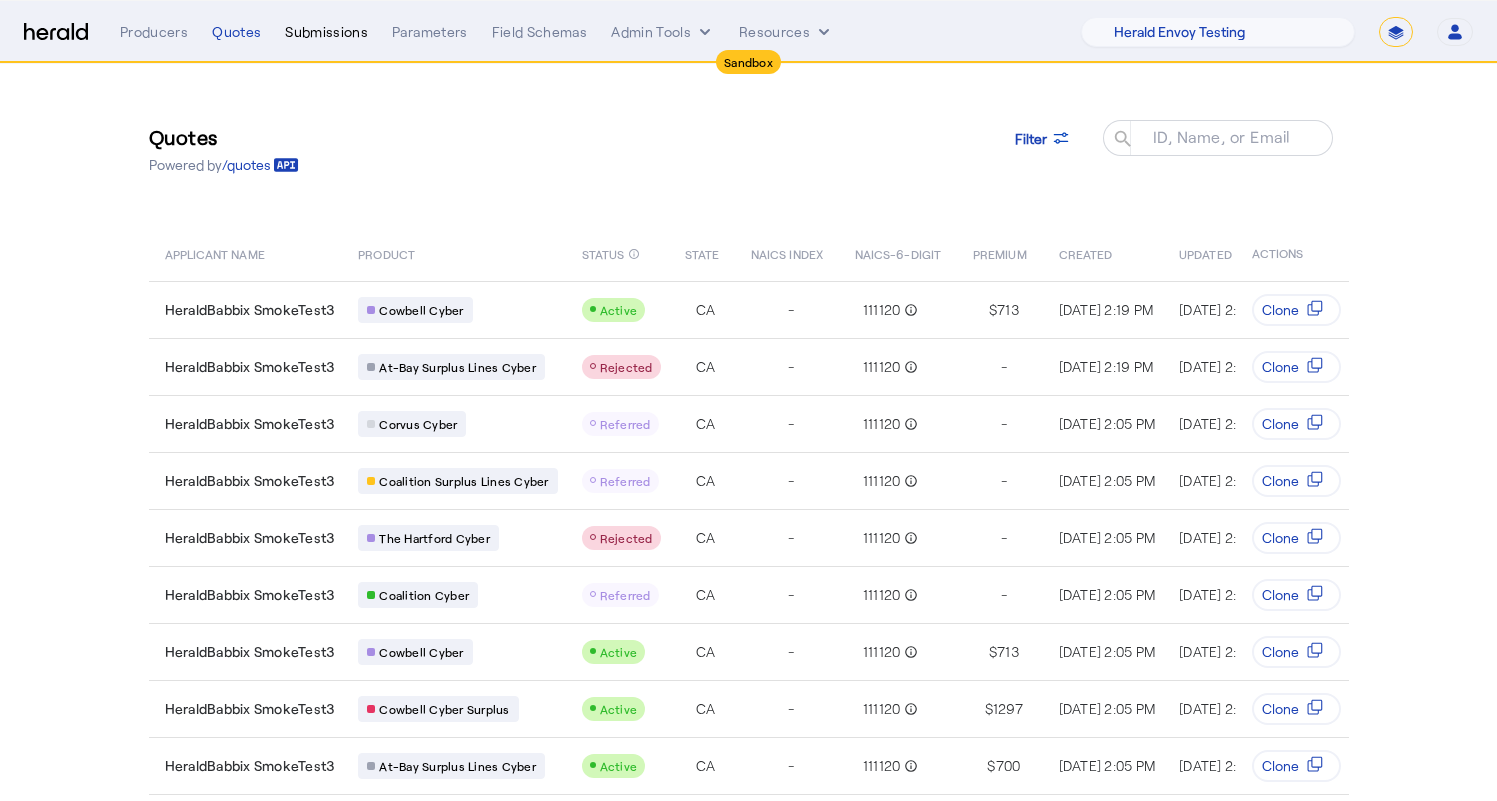 click on "Submissions" at bounding box center (326, 32) 